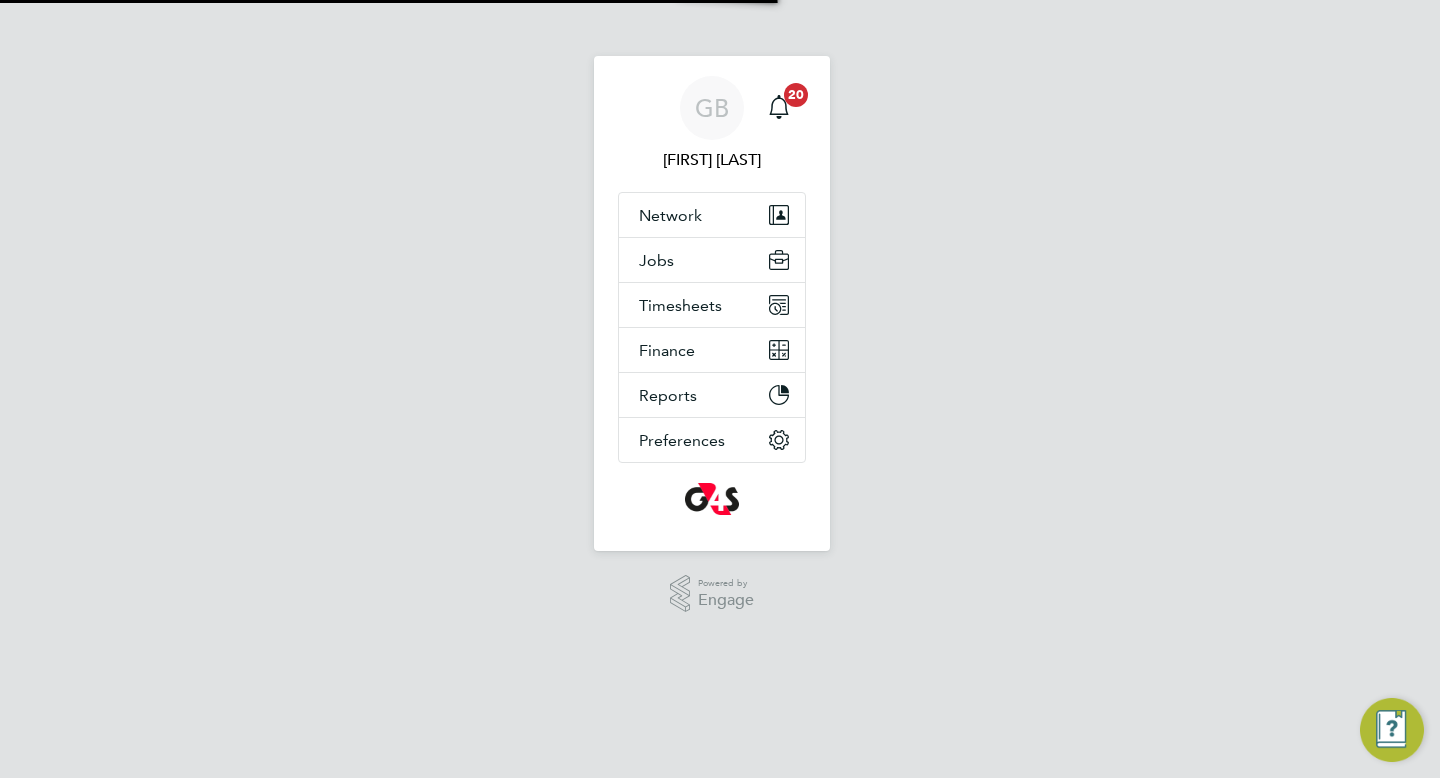 scroll, scrollTop: 0, scrollLeft: 0, axis: both 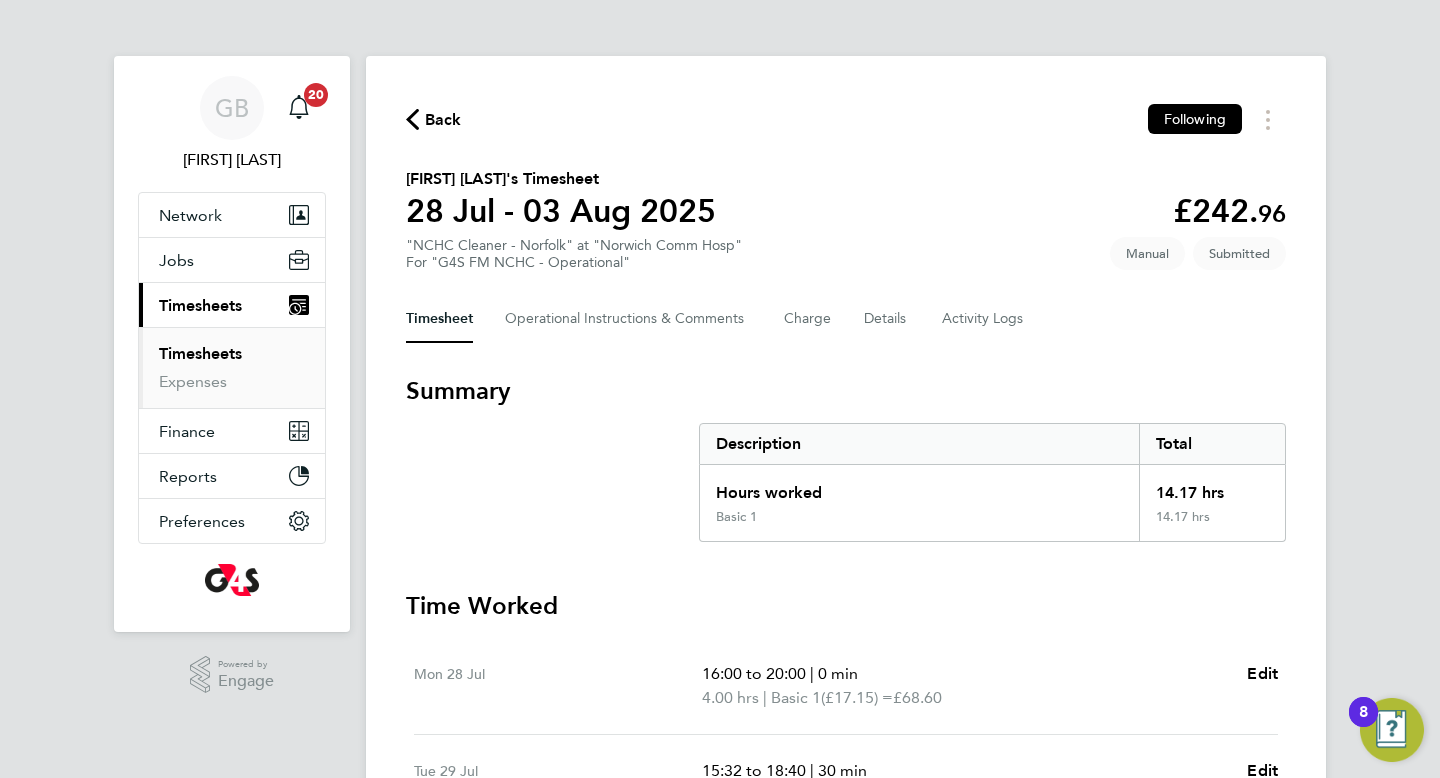 click on "Back  Following
Joseph Coffey's Timesheet   28 Jul - 03 Aug 2025   £242. 96  "NCHC Cleaner - Norfolk" at "Norwich Comm Hosp"  For "G4S FM NCHC - Operational"  Submitted   Manual   Timesheet   Operational Instructions & Comments   Charge   Details   Activity Logs   Summary   Description   Total   Hours worked   14.17 hrs   Basic 1   14.17 hrs   Time Worked   Mon 28 Jul   16:00 to 20:00   |   0 min   4.00 hrs   |   Basic 1   (£17.15) =   £68.60   Edit   Tue 29 Jul   15:32 to 18:40   |   30 min   2.63 hrs   |   Basic 1   (£17.15) =   £45.16   Edit   Wed 30 Jul   15:30 to 18:18   |   30 min   2.30 hrs   |   Basic 1   (£17.15) =   £39.45   Edit   Thu 31 Jul   15:31 to 18:46   |   30 min   2.75 hrs   |   Basic 1   (£17.15) =   £47.16   Edit   Fri 01 Aug   15:30 to 18:29   |   30 min   2.48 hrs   |   Basic 1   (£17.15) =   £42.59   Edit   Sat 02 Aug   Add time for Sat 02 Aug   Add time for Sat 02 Aug   Sun 03 Aug   Add time for Sun 03 Aug   Add time for Sun 03 Aug   Approve Timesheet" 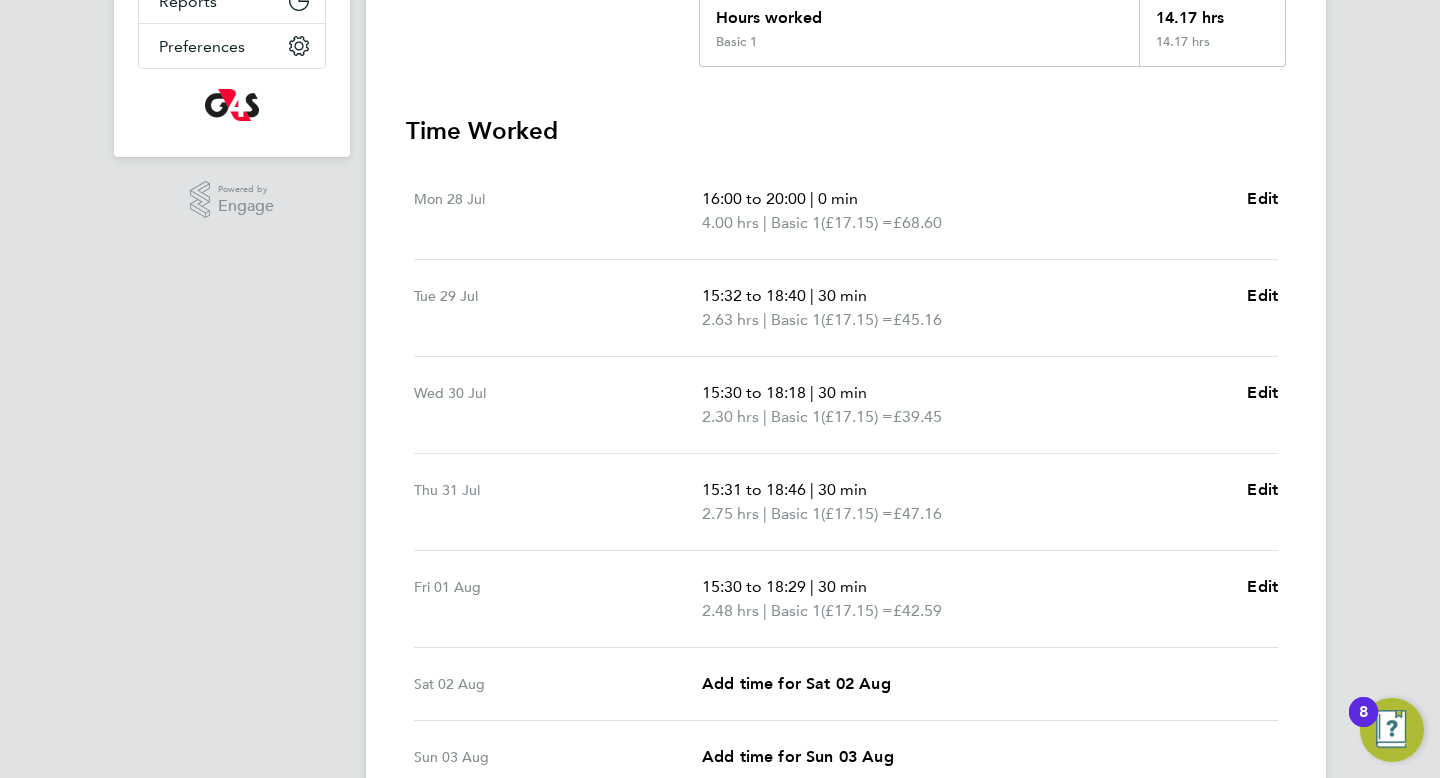 scroll, scrollTop: 467, scrollLeft: 0, axis: vertical 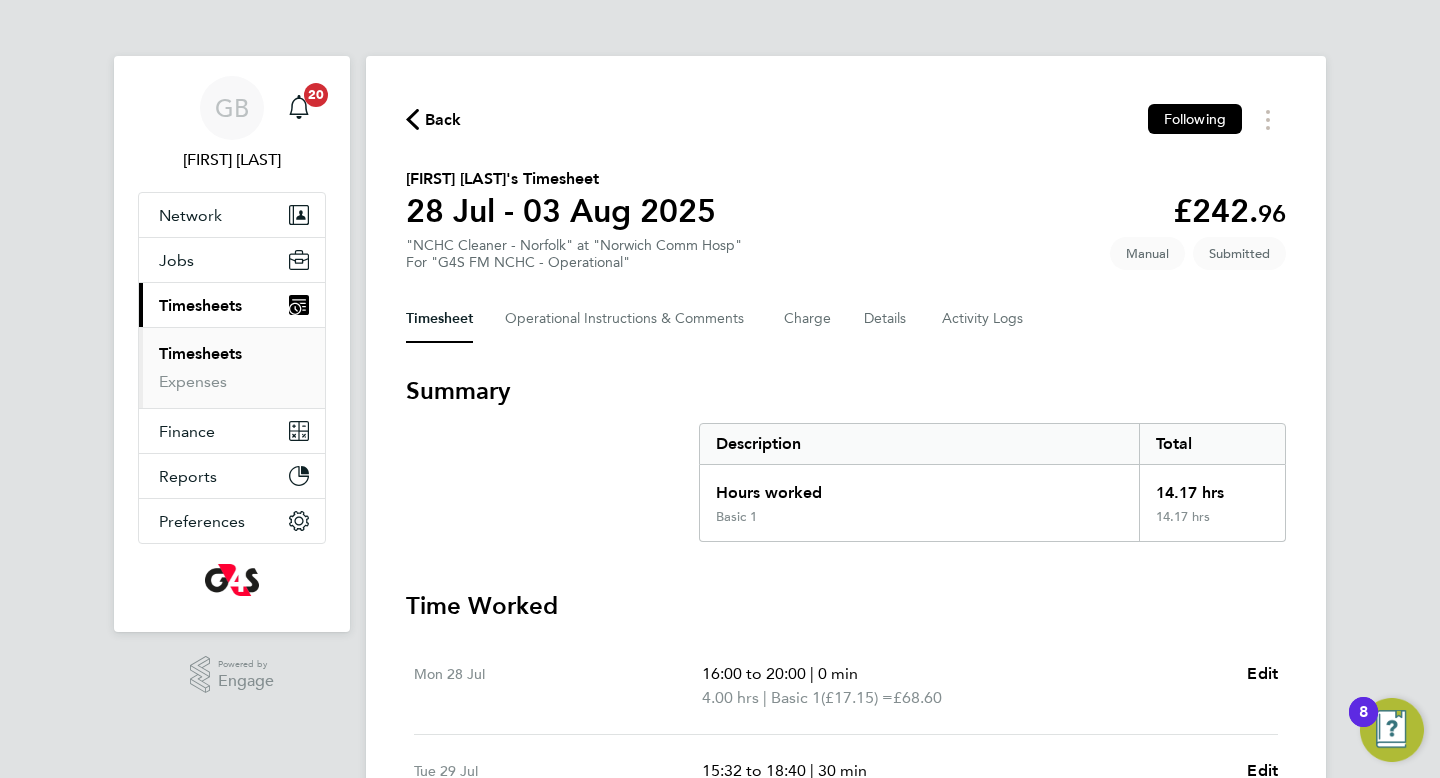 click on "Back  Following" 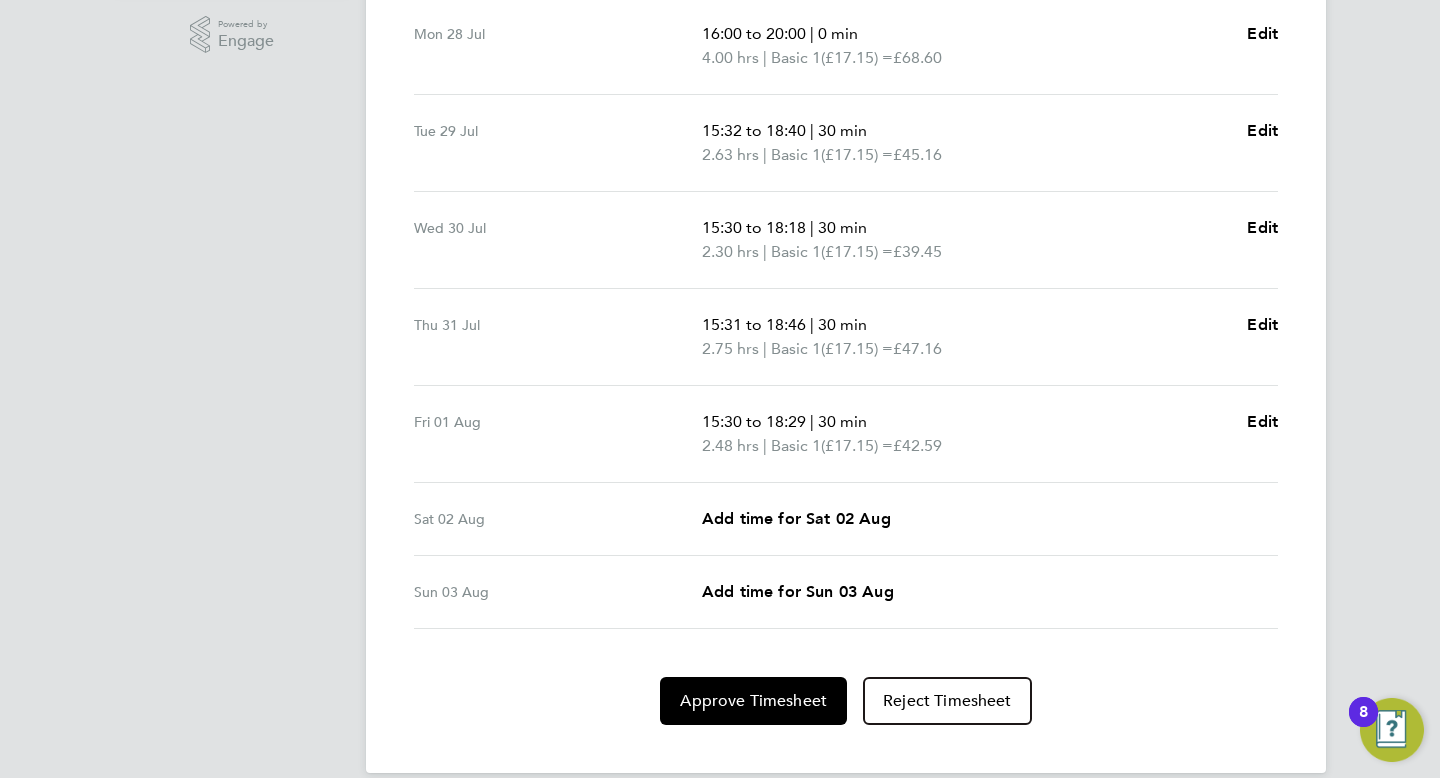 scroll, scrollTop: 667, scrollLeft: 0, axis: vertical 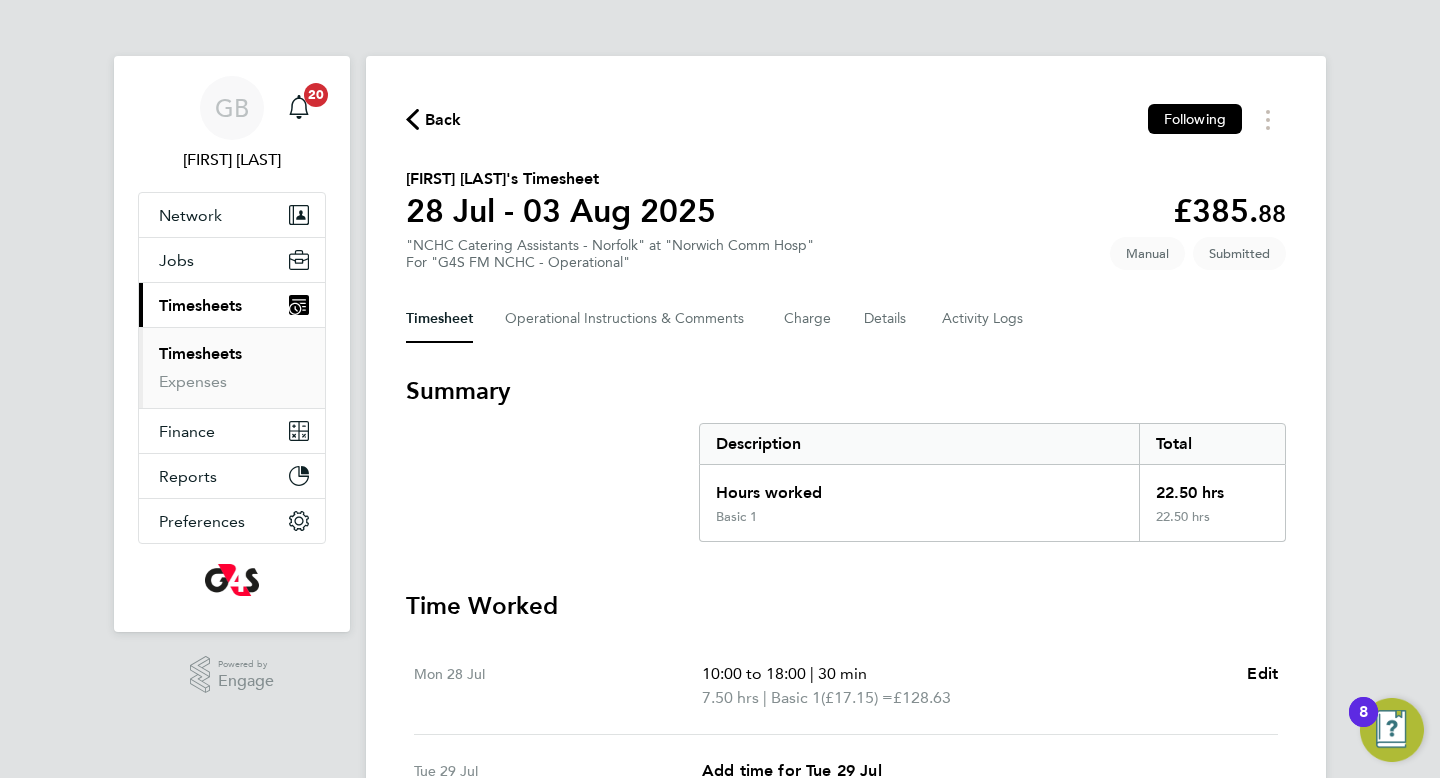 click on "Back  Following
Ruta Laurincikaite's Timesheet   28 Jul - 03 Aug 2025   £385. 88  "NCHC Catering Assistants - Norfolk" at "Norwich Comm Hosp"  For "G4S FM NCHC - Operational"  Submitted   Manual   Timesheet   Operational Instructions & Comments   Charge   Details   Activity Logs   Summary   Description   Total   Hours worked   22.50 hrs   Basic 1   22.50 hrs   Time Worked   Mon 28 Jul   10:00 to 18:00   |   30 min   7.50 hrs   |   Basic 1   (£17.15) =   £128.63   Edit   Tue 29 Jul   Add time for Tue 29 Jul   Add time for Tue 29 Jul   Wed 30 Jul   Add time for Wed 30 Jul   Add time for Wed 30 Jul   Thu 31 Jul   10:00 to 18:00   |   30 min   7.50 hrs   |   Basic 1   (£17.15) =   £128.63   Edit   Fri 01 Aug   10:00 to 18:00   |   30 min   7.50 hrs   |   Basic 1   (£17.15) =   £128.63   Edit   Sat 02 Aug   Add time for Sat 02 Aug   Add time for Sat 02 Aug   Sun 03 Aug   Add time for Sun 03 Aug   Add time for Sun 03 Aug   Approve Timesheet   Reject Timesheet" 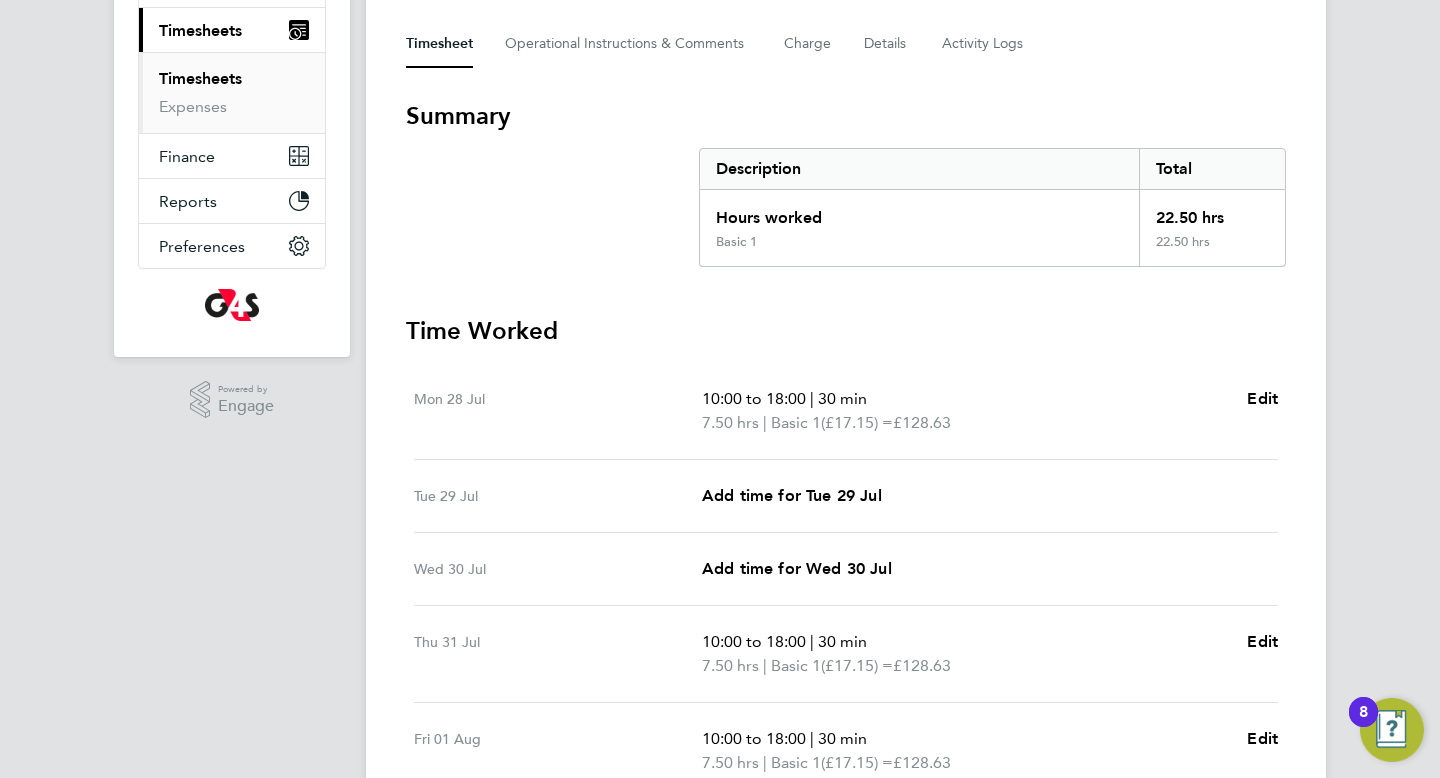 scroll, scrollTop: 280, scrollLeft: 0, axis: vertical 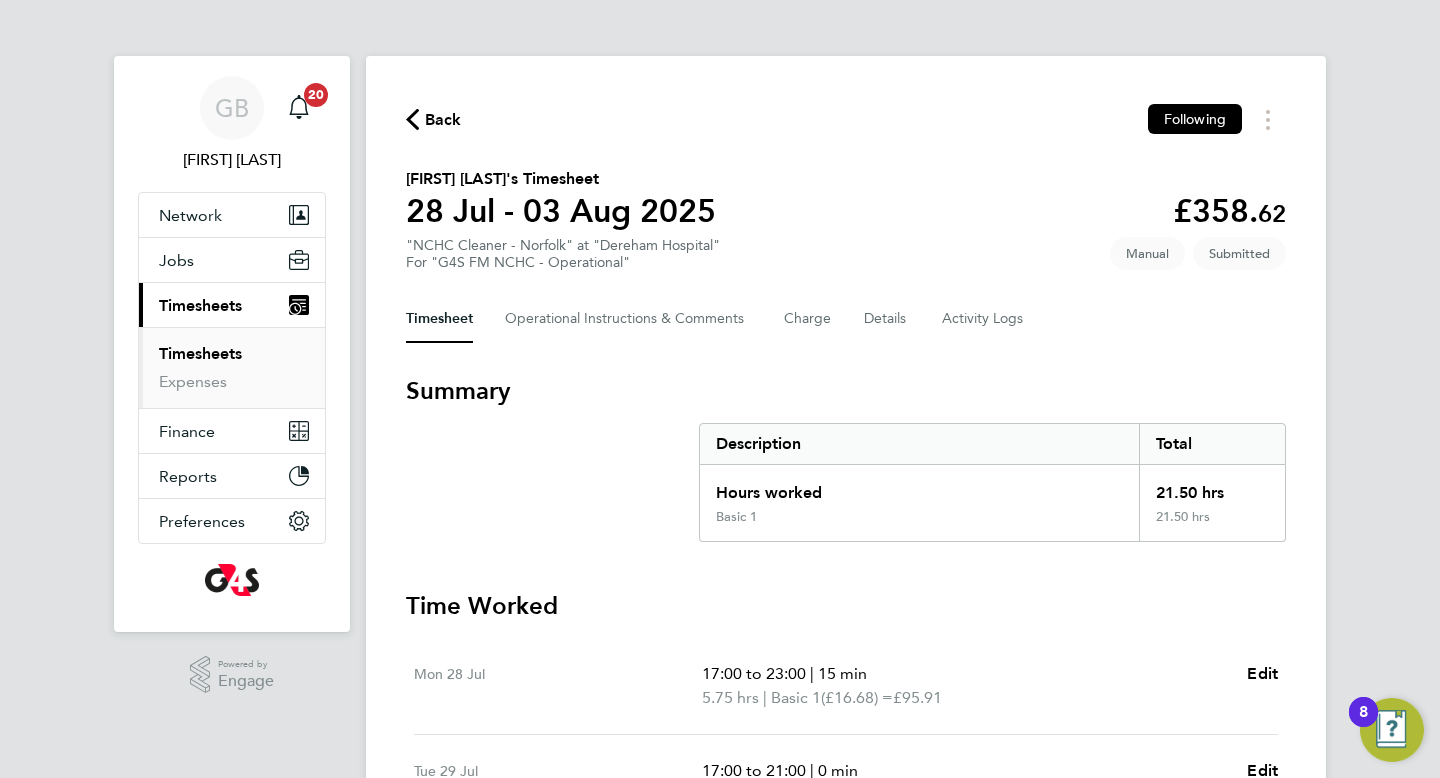 type 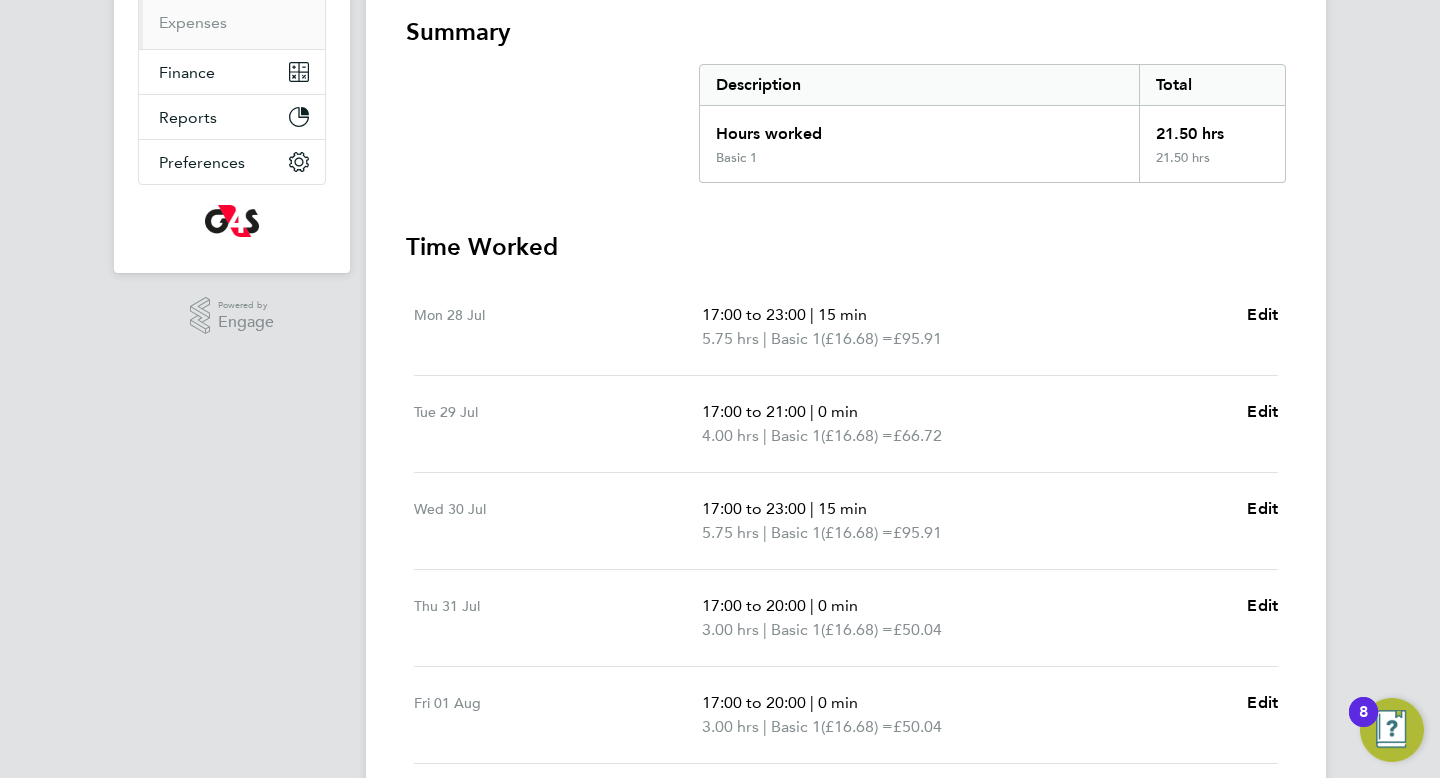 scroll, scrollTop: 360, scrollLeft: 0, axis: vertical 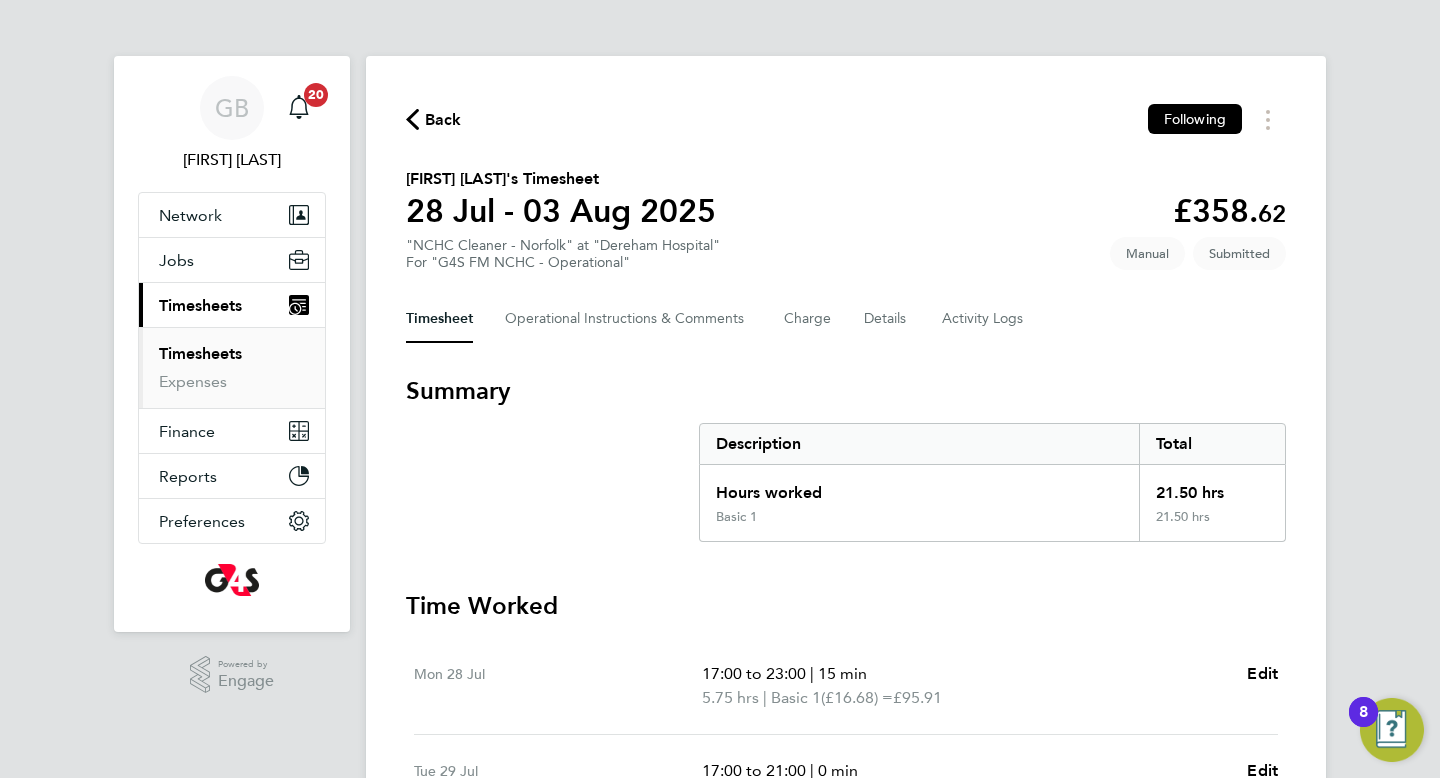 click on "Summary   Description   Total   Hours worked   21.50 hrs   Basic 1   21.50 hrs   Time Worked   Mon 28 Jul   17:00 to 23:00   |   15 min   5.75 hrs   |   Basic 1   (£16.68) =   £95.91   Edit   Tue 29 Jul   17:00 to 21:00   |   0 min   4.00 hrs   |   Basic 1   (£16.68) =   £66.72   Edit   Wed 30 Jul   17:00 to 23:00   |   15 min   5.75 hrs   |   Basic 1   (£16.68) =   £95.91   Edit   Thu 31 Jul   17:00 to 20:00   |   0 min   3.00 hrs   |   Basic 1   (£16.68) =   £50.04   Edit   Fri 01 Aug   17:00 to 20:00   |   0 min   3.00 hrs   |   Basic 1   (£16.68) =   £50.04   Edit   Sat 02 Aug   Add time for Sat 02 Aug   Add time for Sat 02 Aug   Sun 03 Aug   Add time for Sun 03 Aug   Add time for Sun 03 Aug   Approve Timesheet   Reject Timesheet" at bounding box center (846, 870) 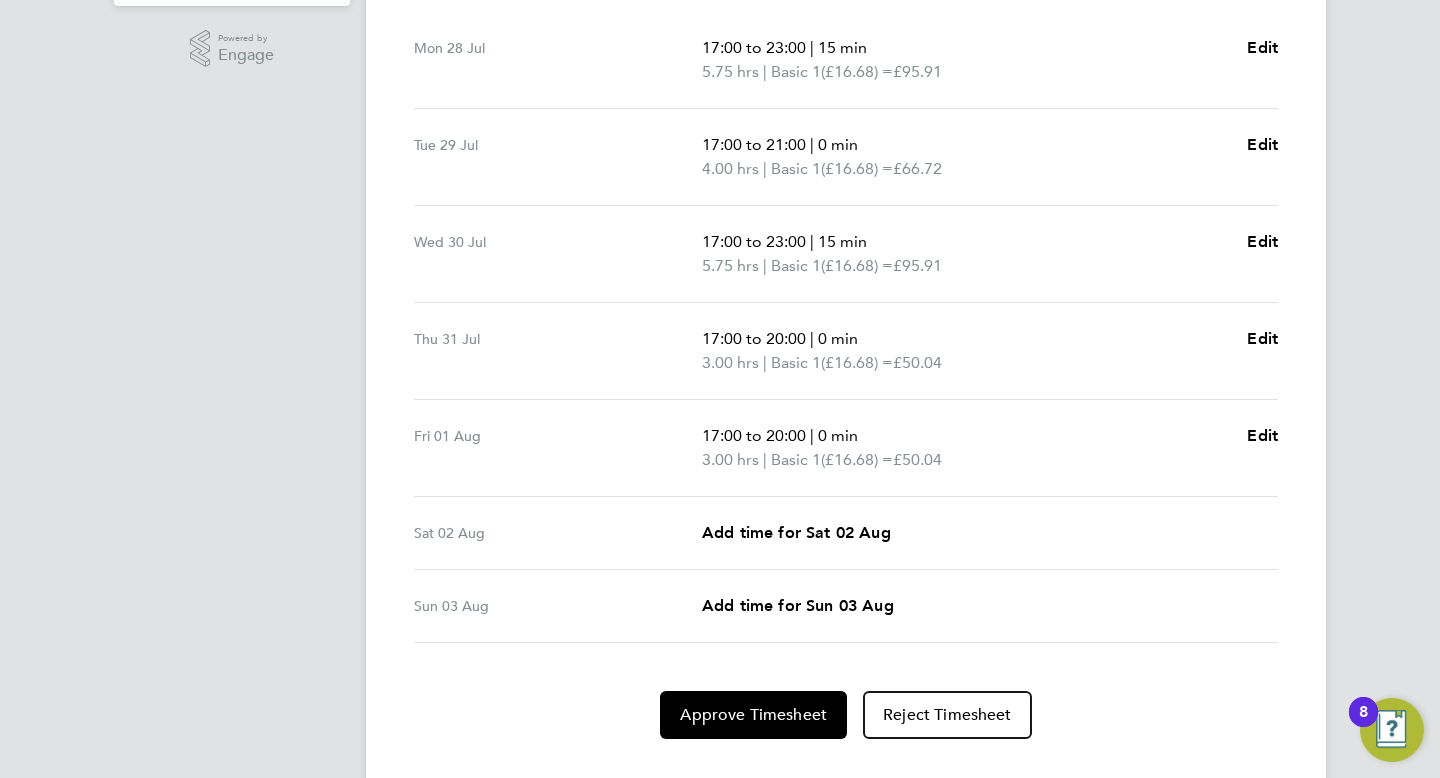 scroll, scrollTop: 640, scrollLeft: 0, axis: vertical 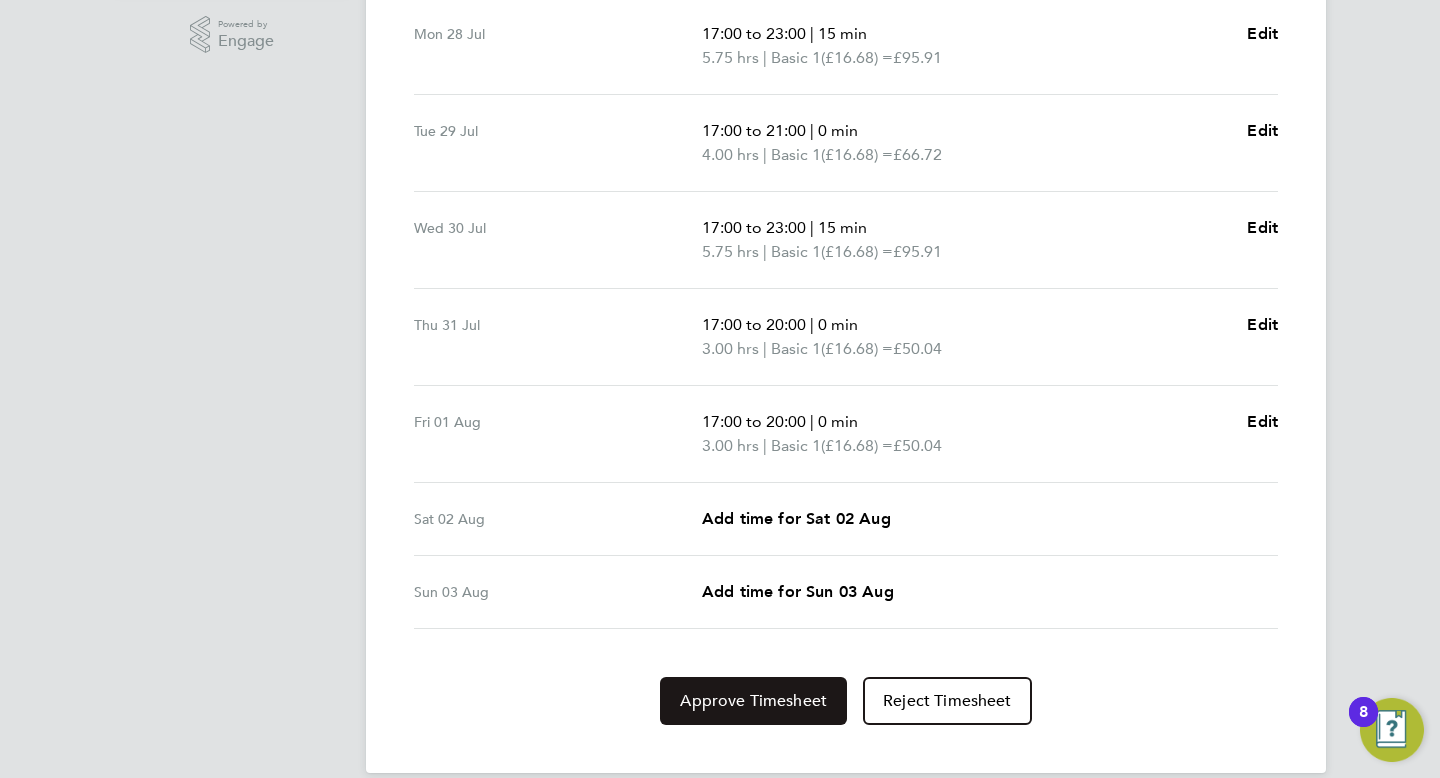 click on "Approve Timesheet" 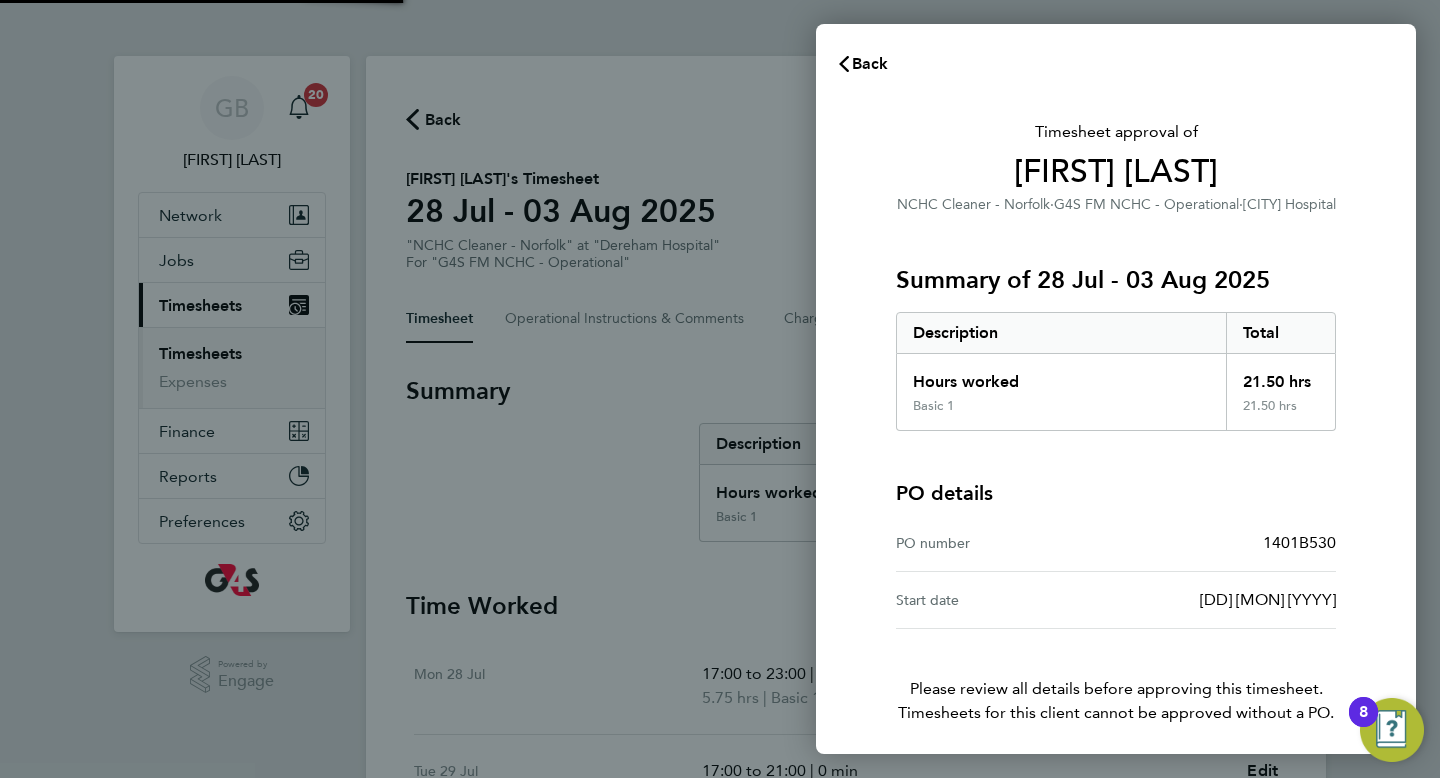 scroll, scrollTop: 0, scrollLeft: 0, axis: both 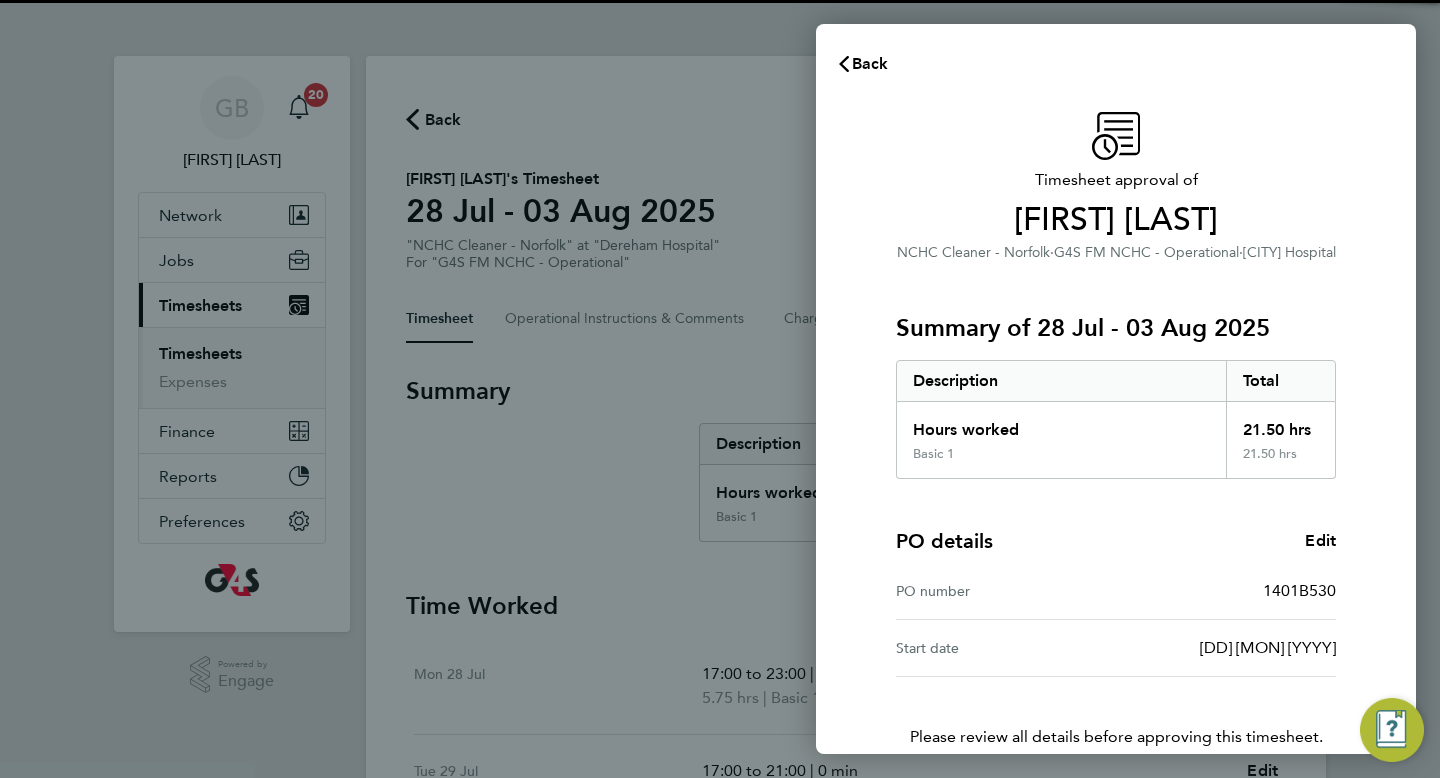 click on "Timesheet approval of   Sky Emmins   NCHC Cleaner - Norfolk   ·   G4S FM NCHC - Operational   ·   Dereham Hospital   Summary of 28 Jul - 03 Aug 2025   Description   Total   Hours worked   21.50 hrs   Basic 1   21.50 hrs  PO details  Edit   PO number   1401B530   Start date   26 Apr 2022   Please review all details before approving this timesheet.   Timesheets for this client cannot be approved without a PO.   Confirm Timesheet Approval" 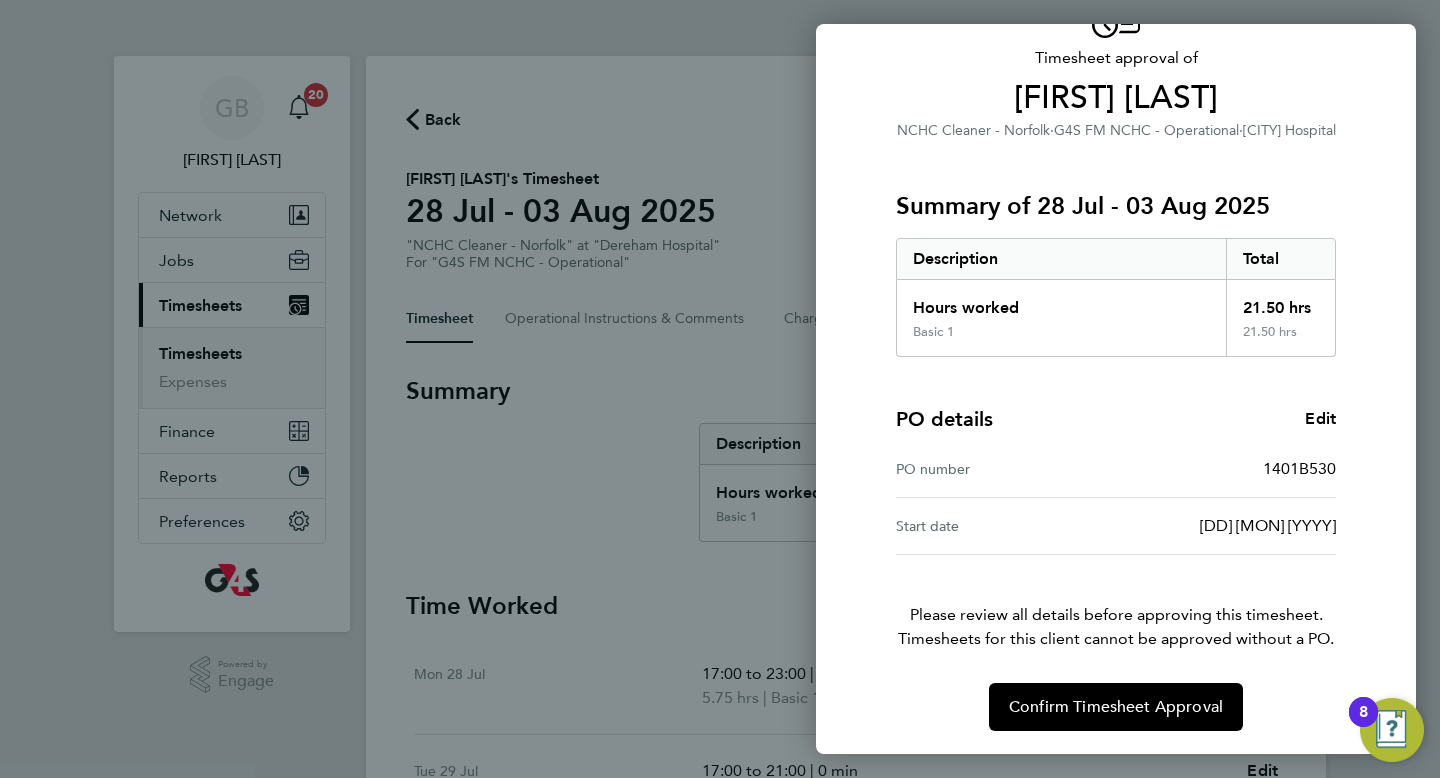 scroll, scrollTop: 123, scrollLeft: 0, axis: vertical 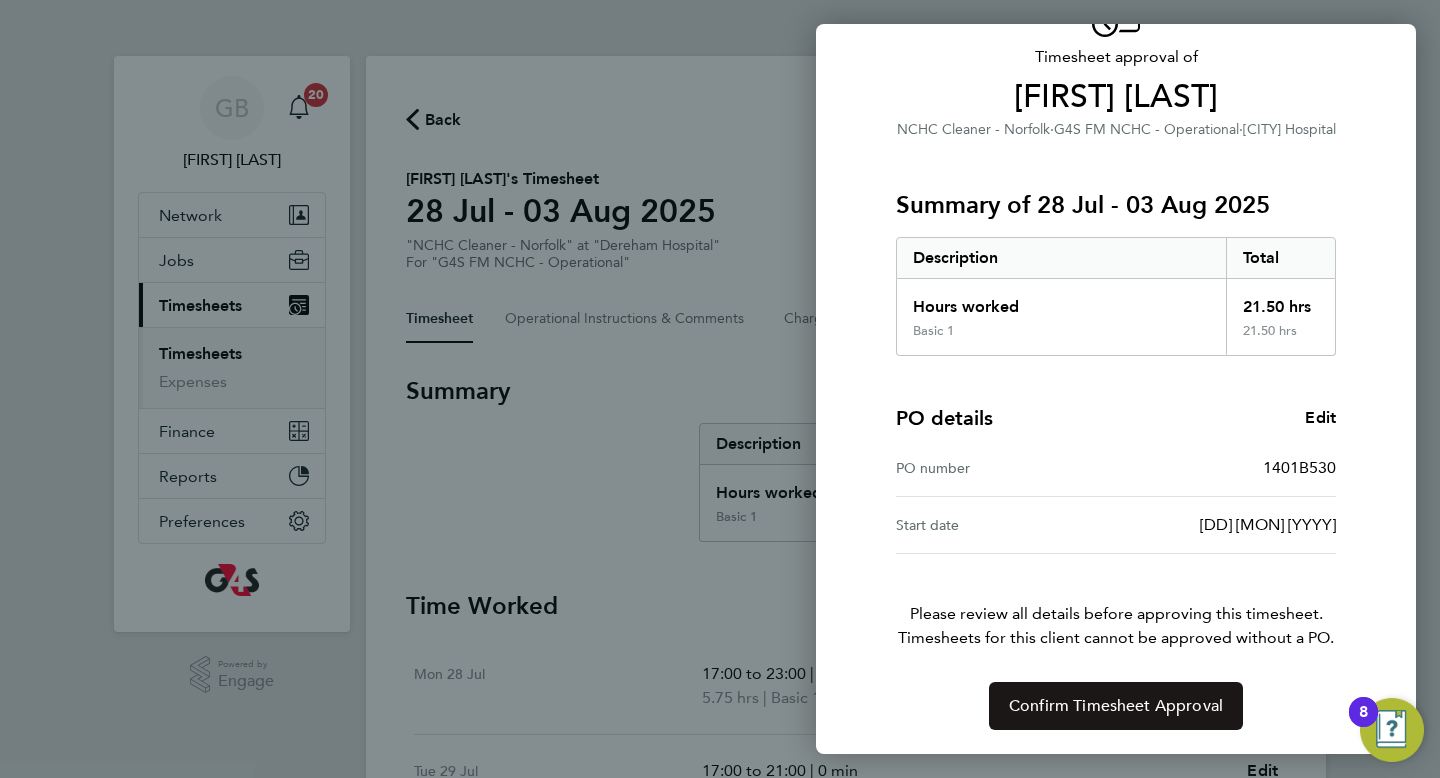 click on "Confirm Timesheet Approval" 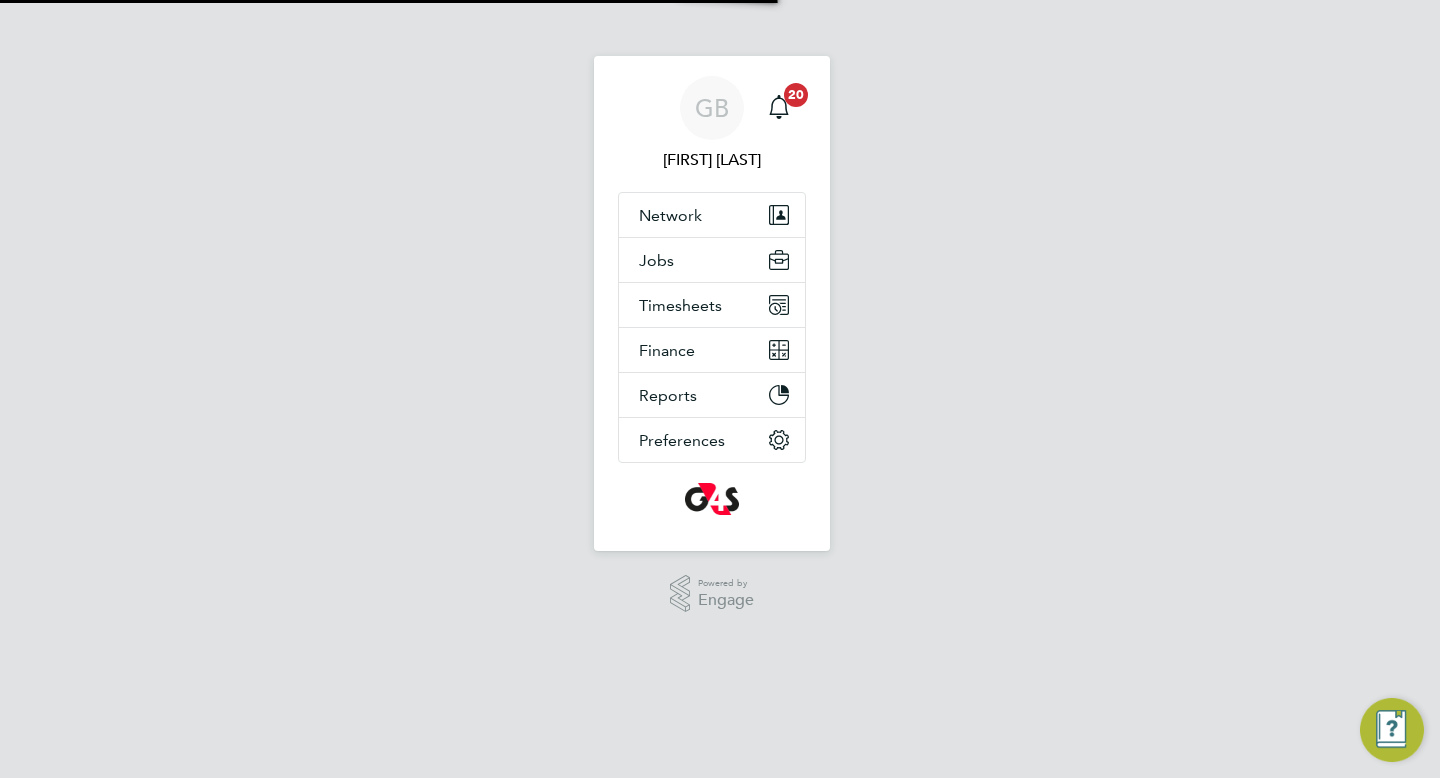 scroll, scrollTop: 0, scrollLeft: 0, axis: both 